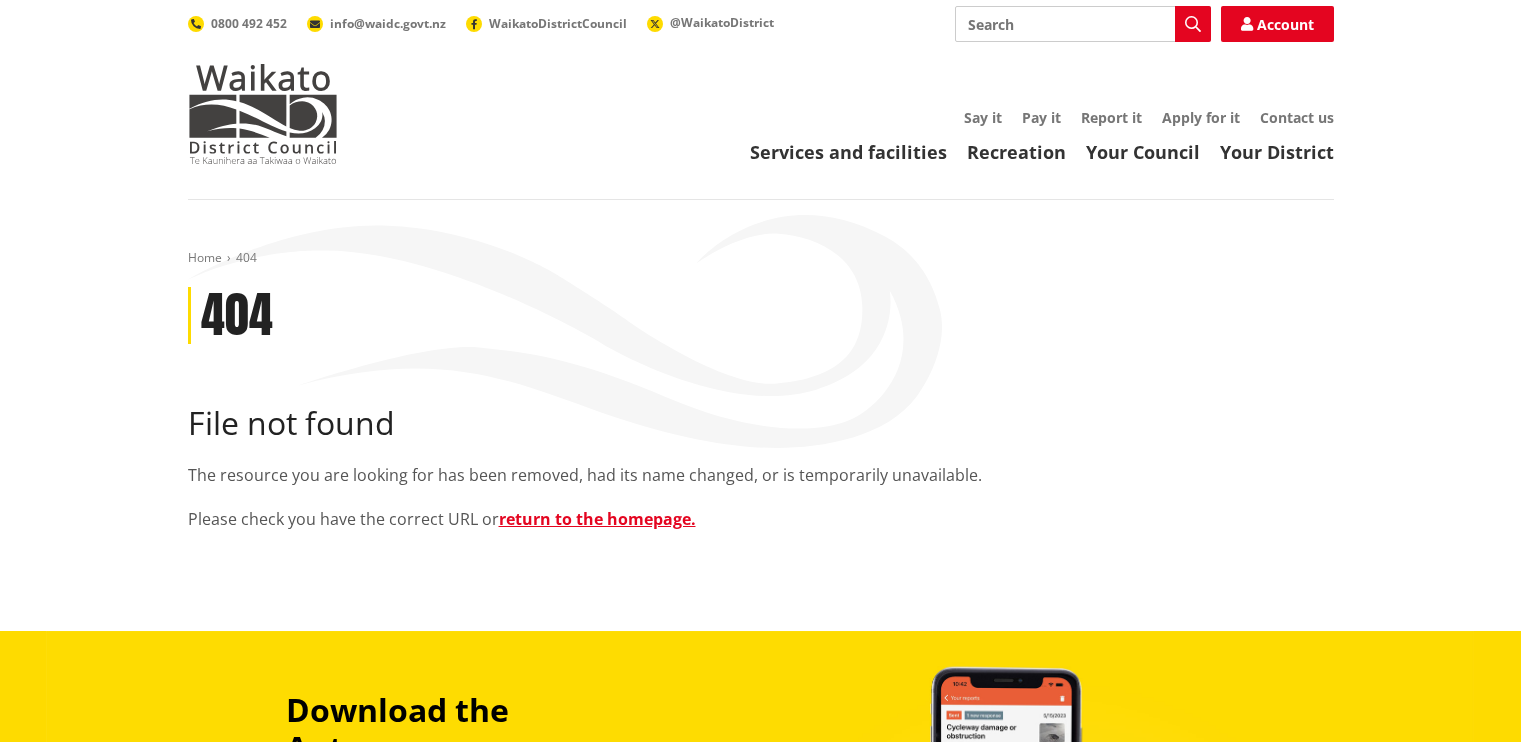 scroll, scrollTop: 0, scrollLeft: 0, axis: both 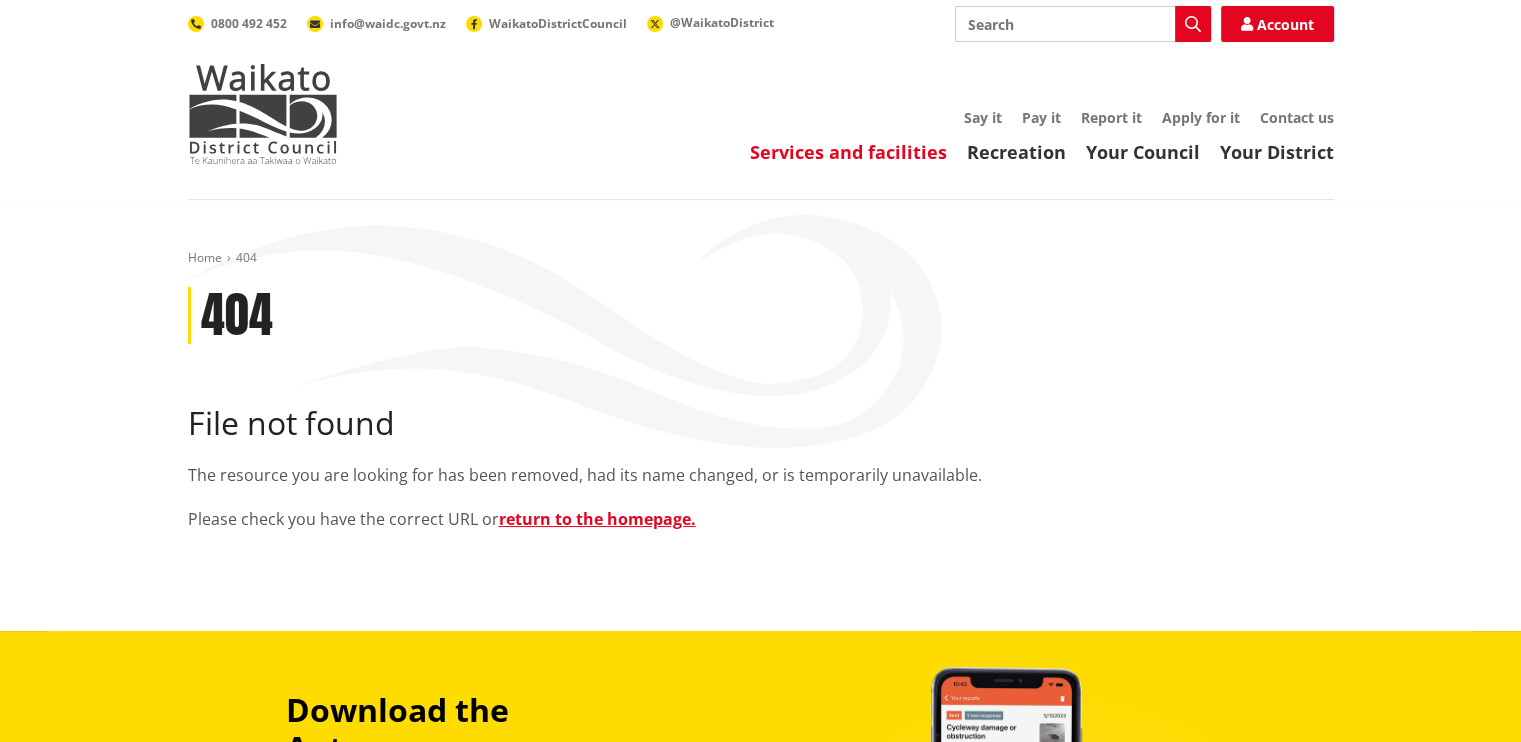 click on "Services and facilities" at bounding box center (848, 152) 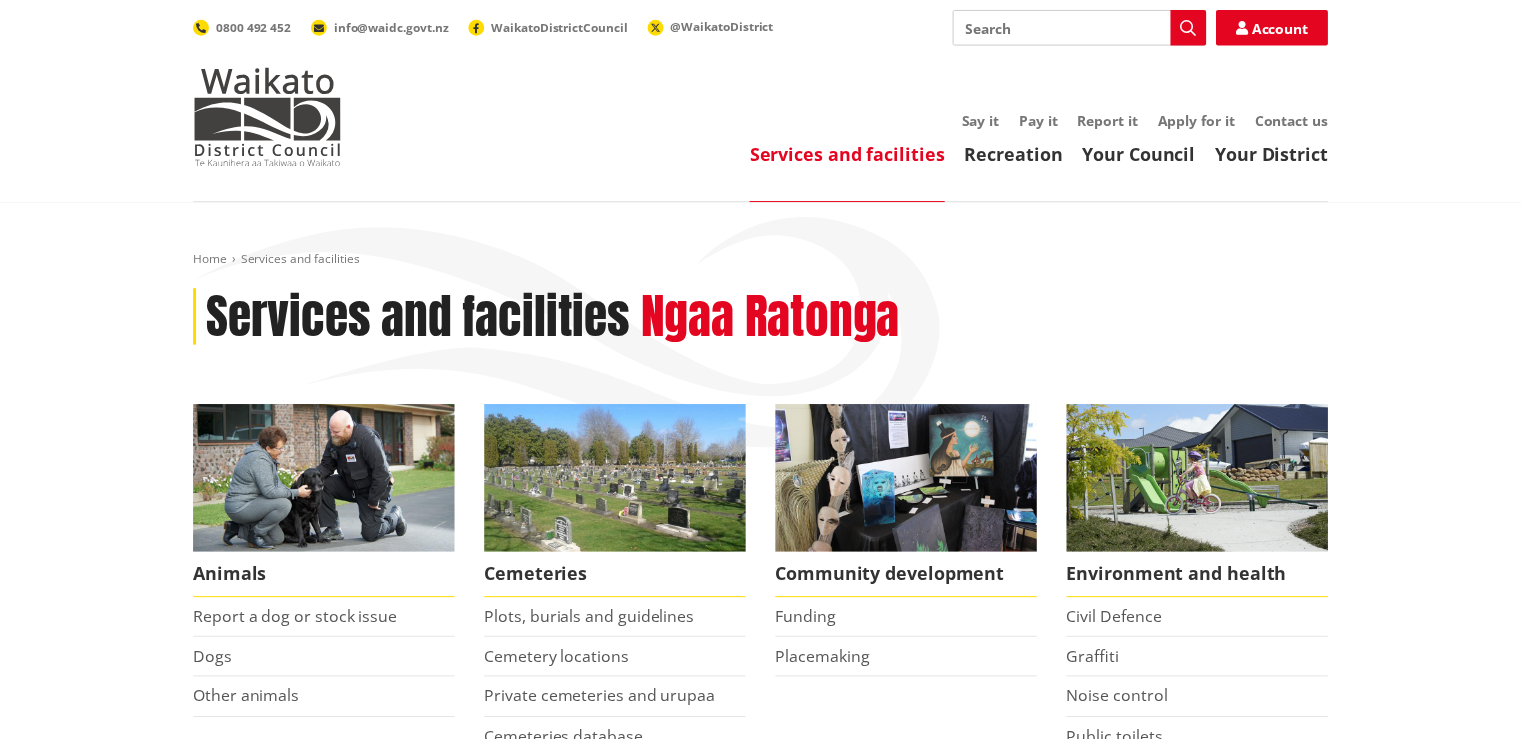 scroll, scrollTop: 0, scrollLeft: 0, axis: both 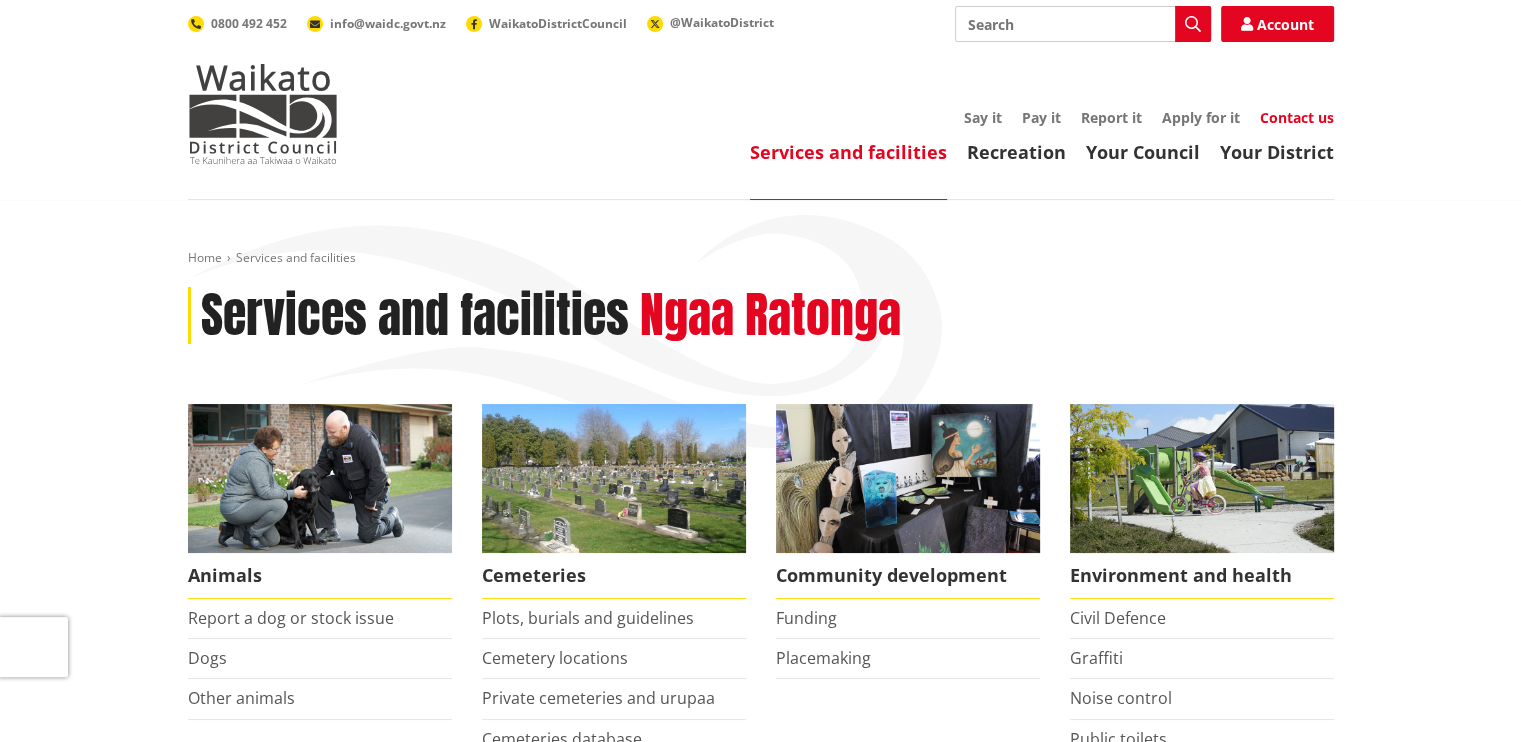 click on "Contact us" at bounding box center [1297, 117] 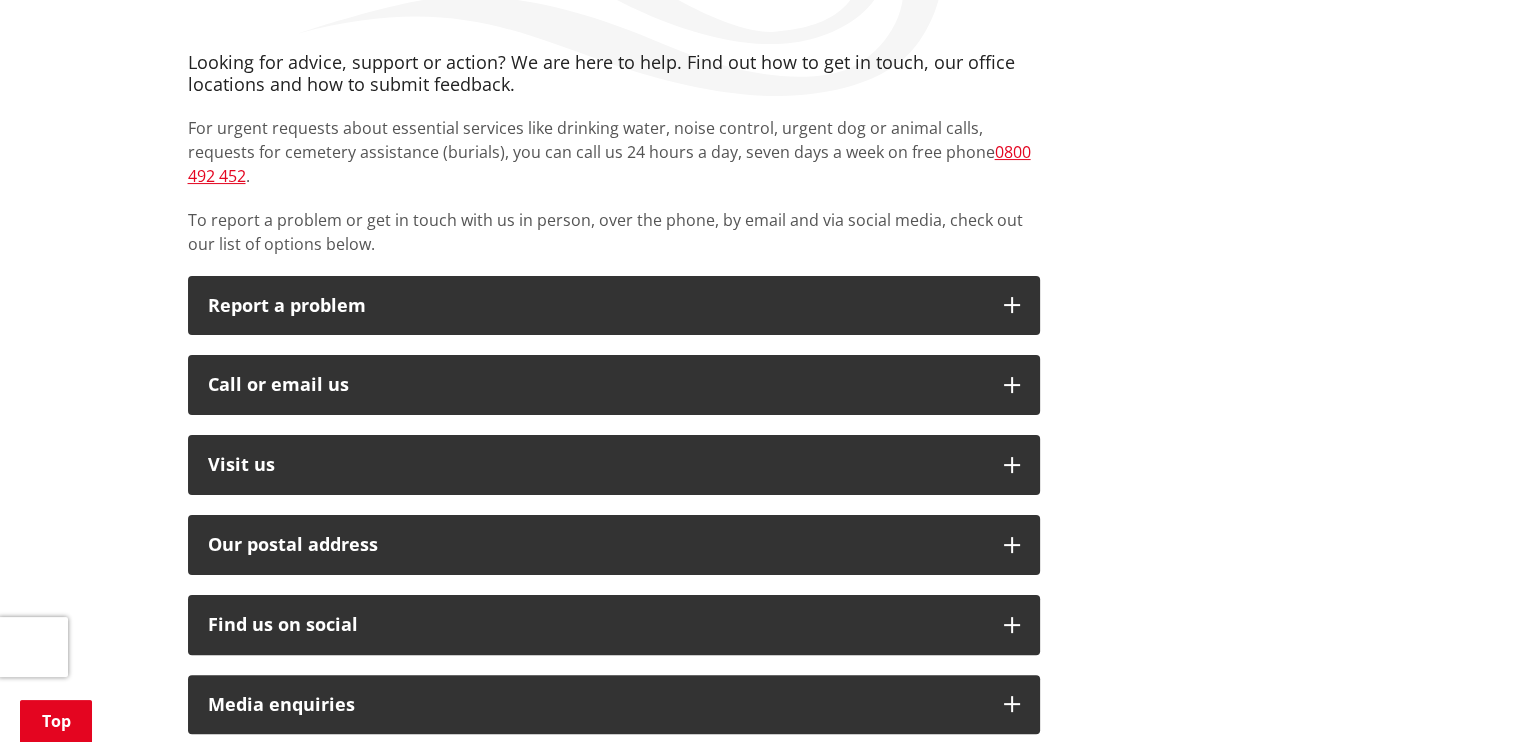 scroll, scrollTop: 352, scrollLeft: 0, axis: vertical 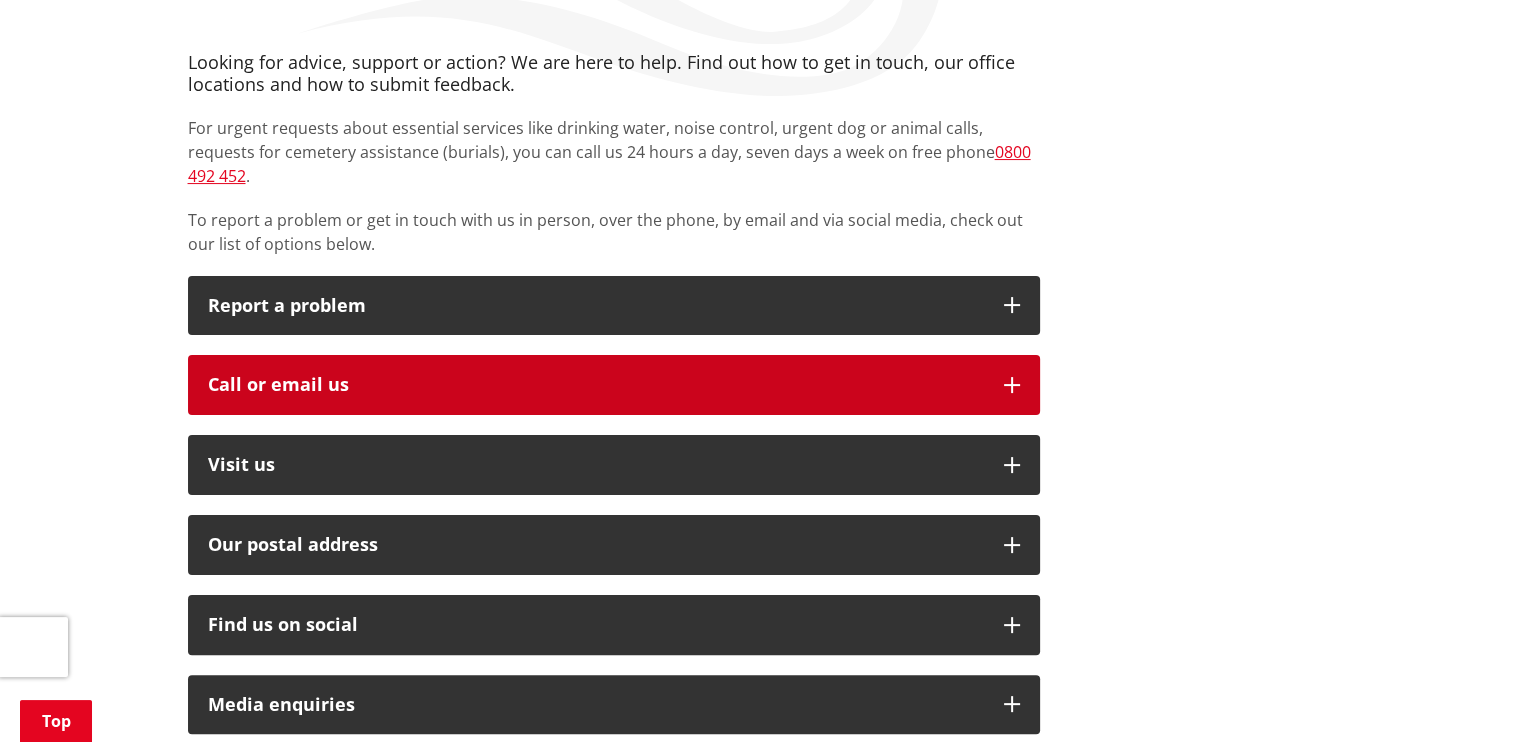 click on "Call or email us" at bounding box center [596, 385] 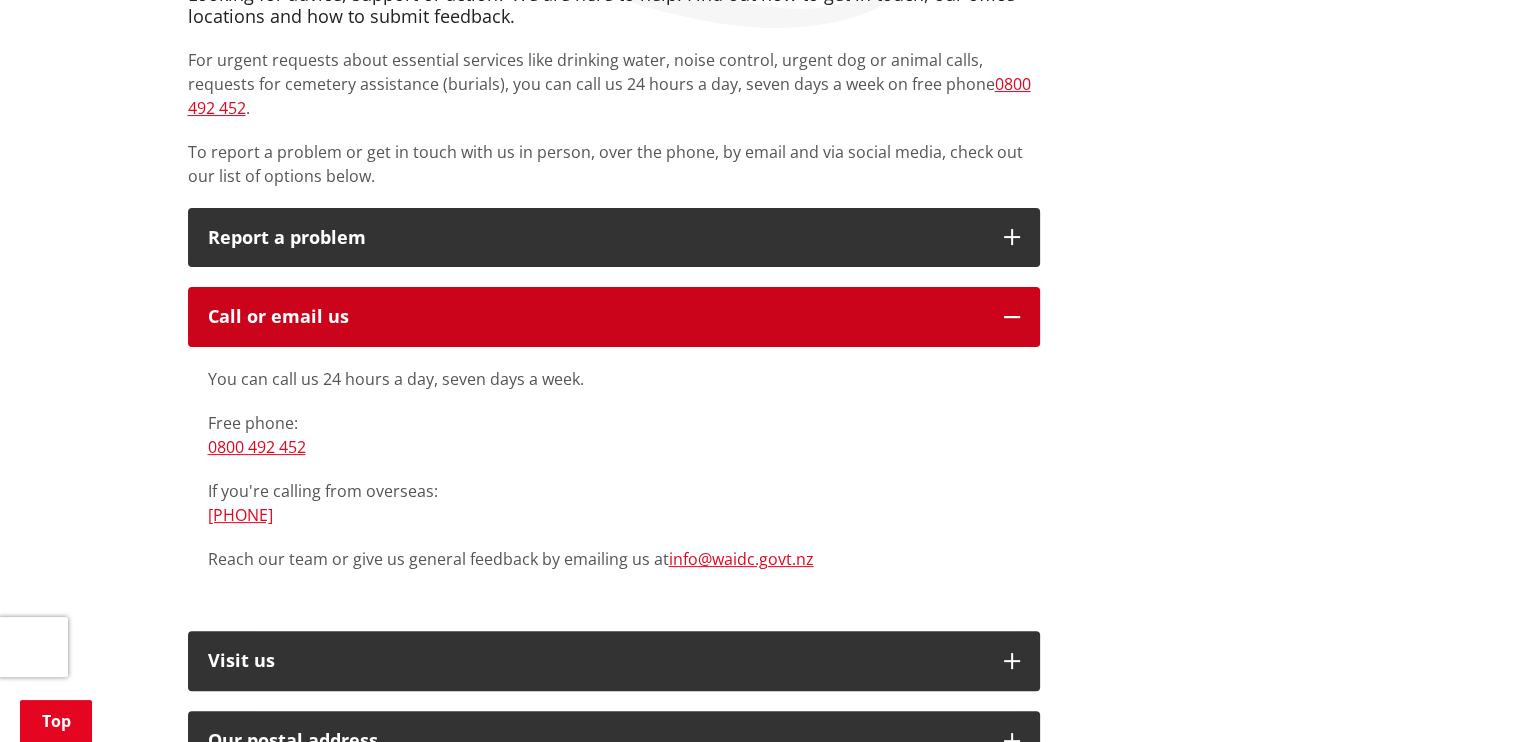 scroll, scrollTop: 455, scrollLeft: 0, axis: vertical 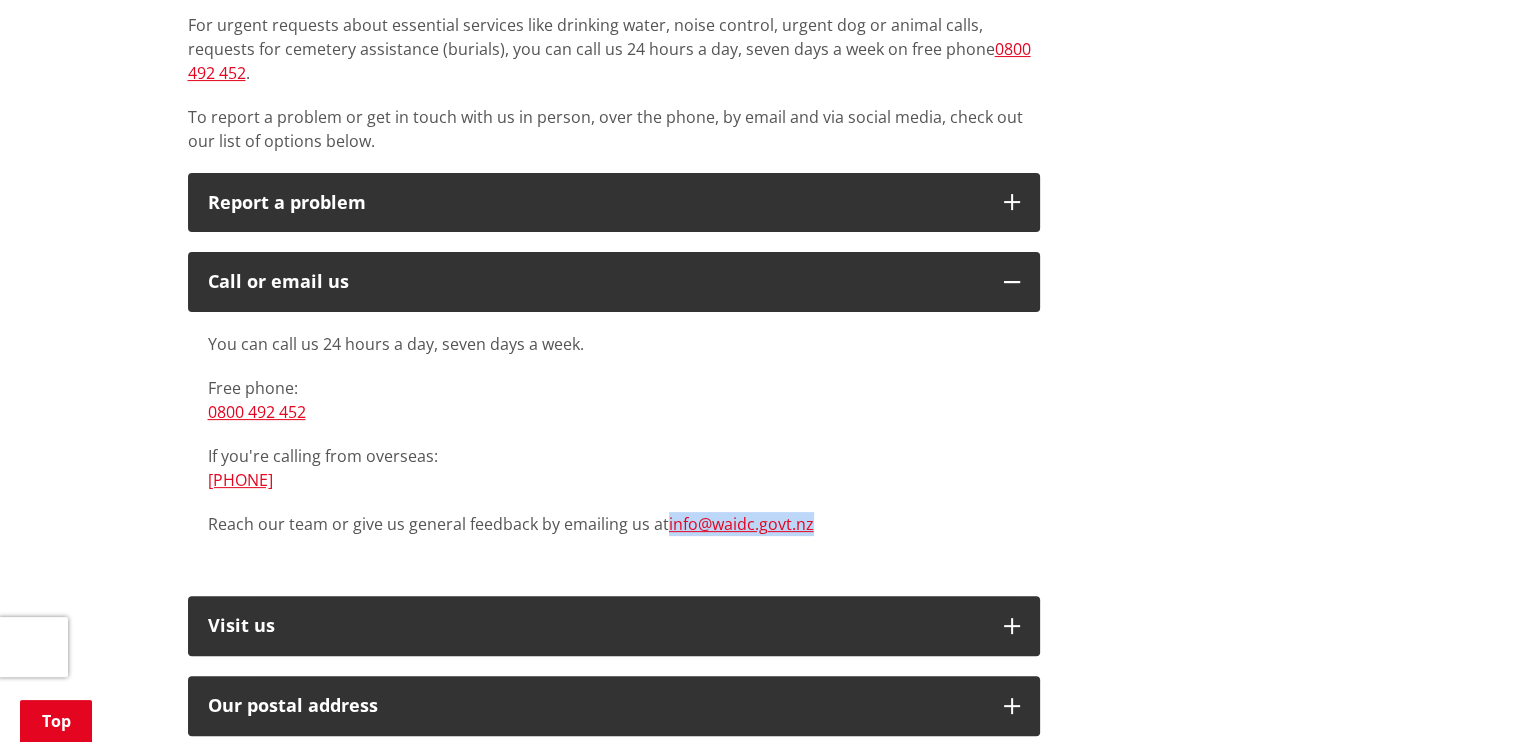 drag, startPoint x: 848, startPoint y: 499, endPoint x: 667, endPoint y: 486, distance: 181.46625 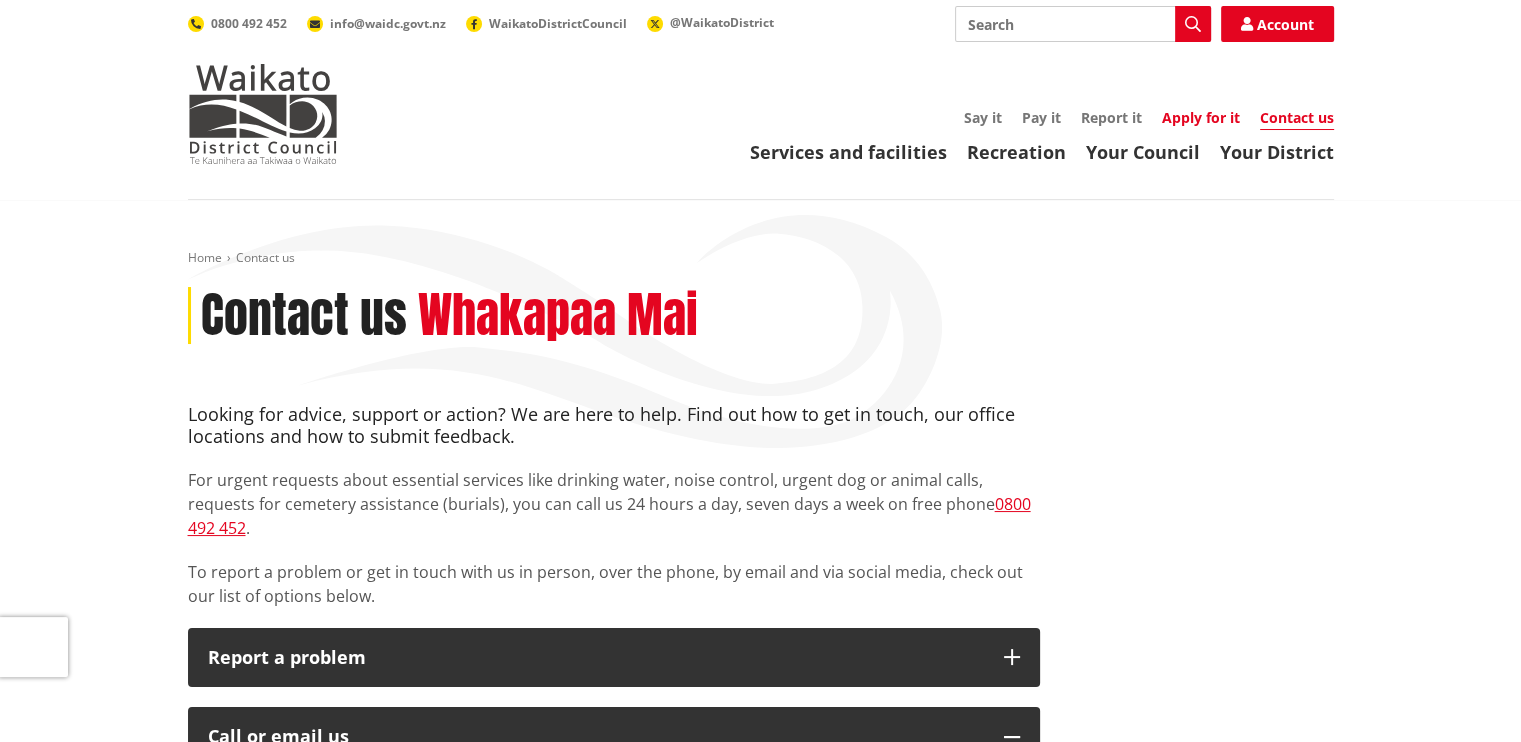 click on "Apply for it" at bounding box center (1201, 117) 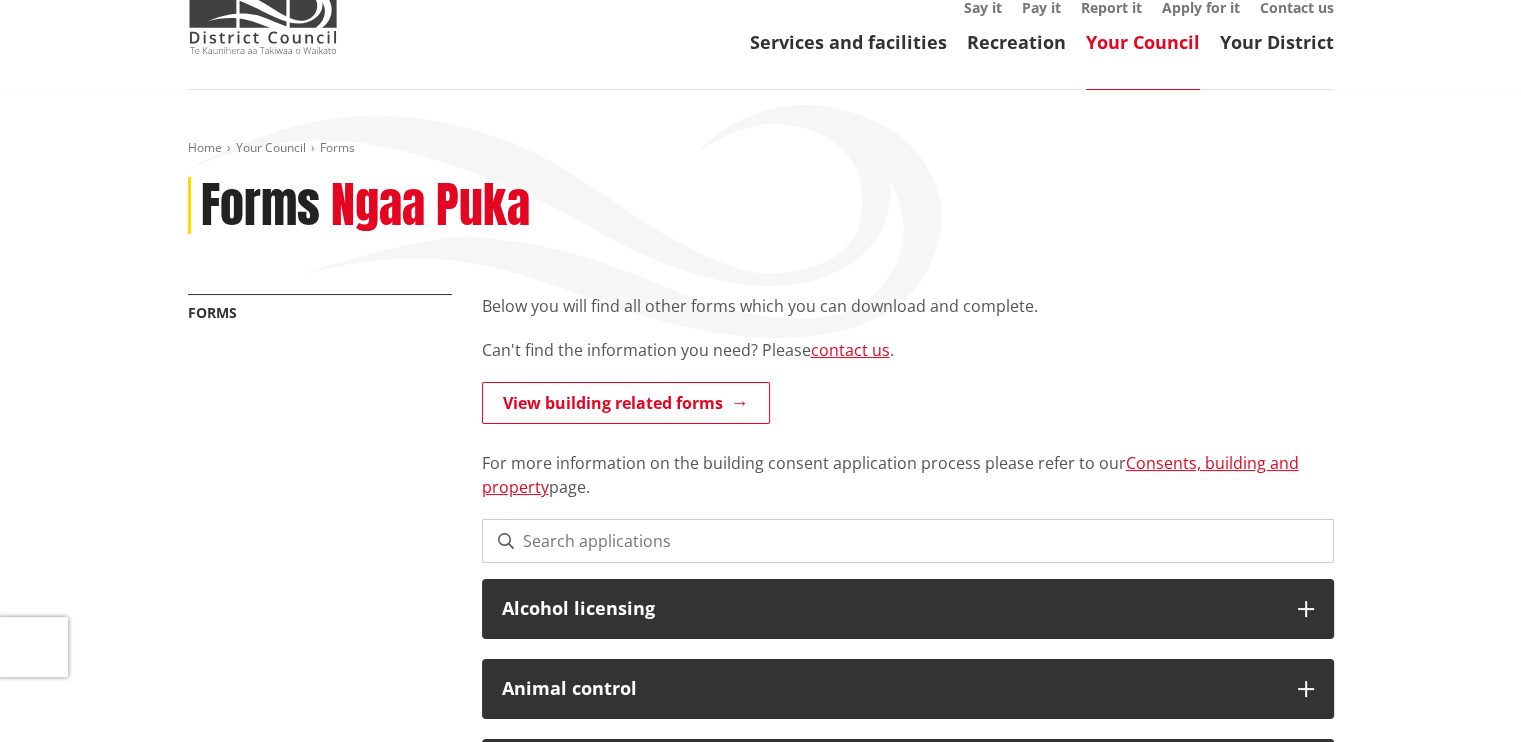 scroll, scrollTop: 0, scrollLeft: 0, axis: both 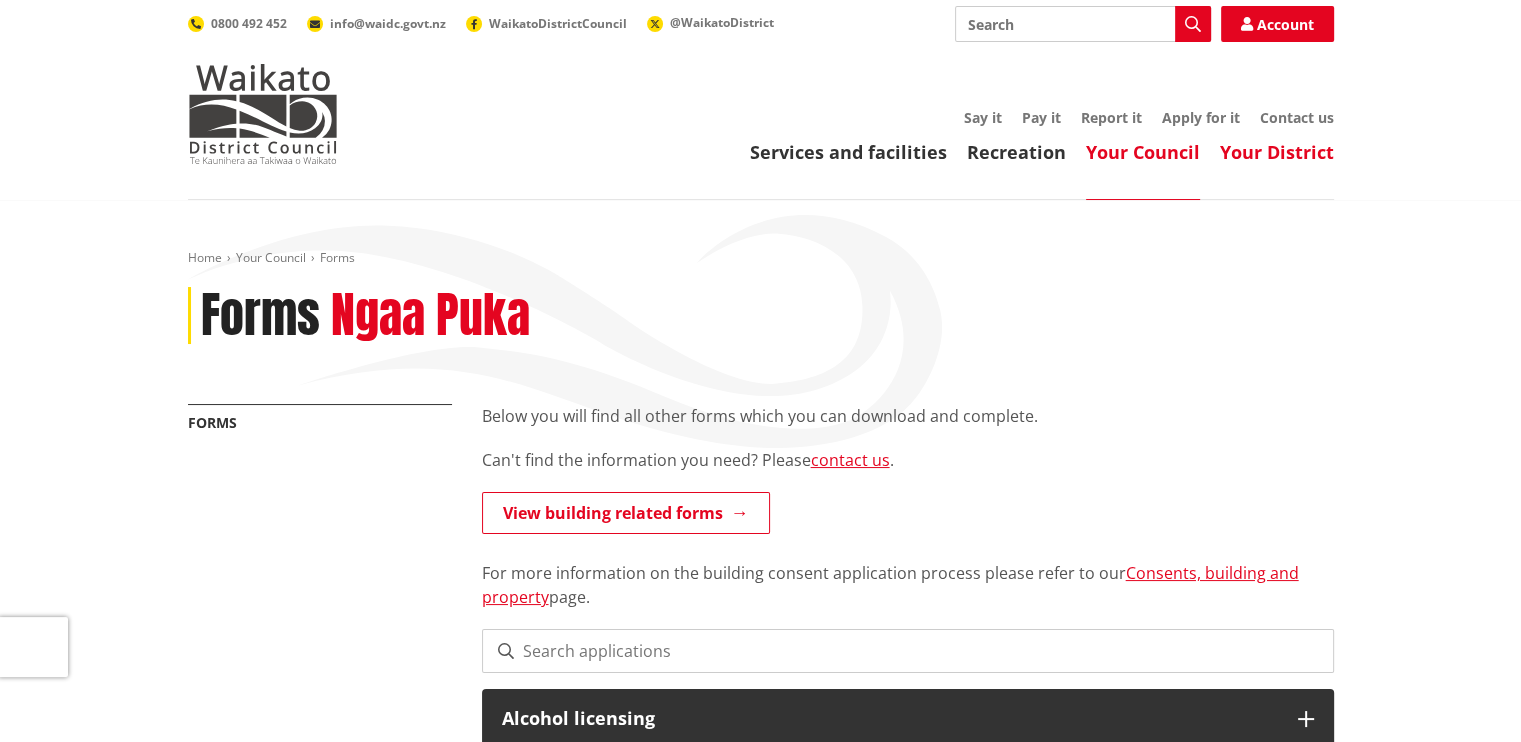 click on "Your District" at bounding box center (1277, 152) 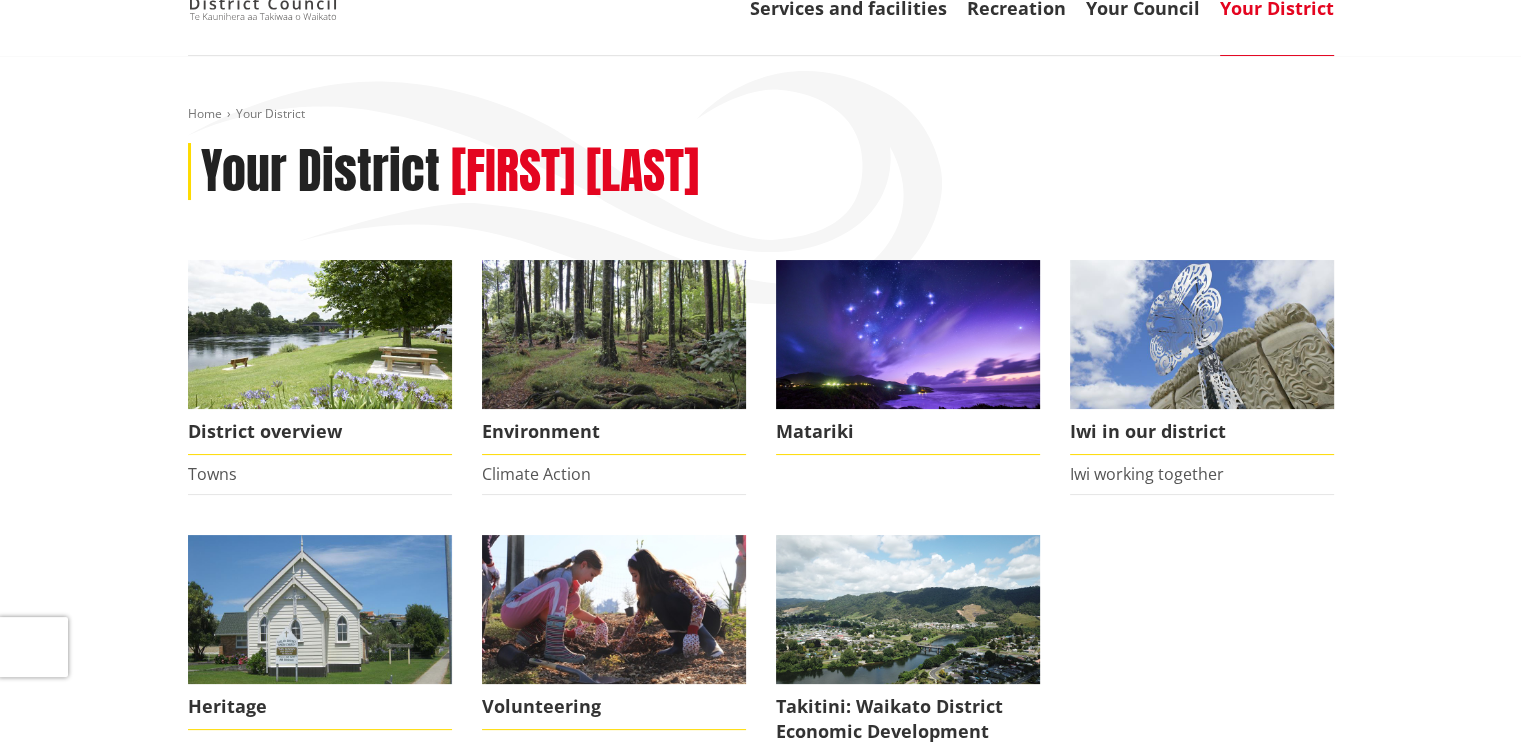 scroll, scrollTop: 146, scrollLeft: 0, axis: vertical 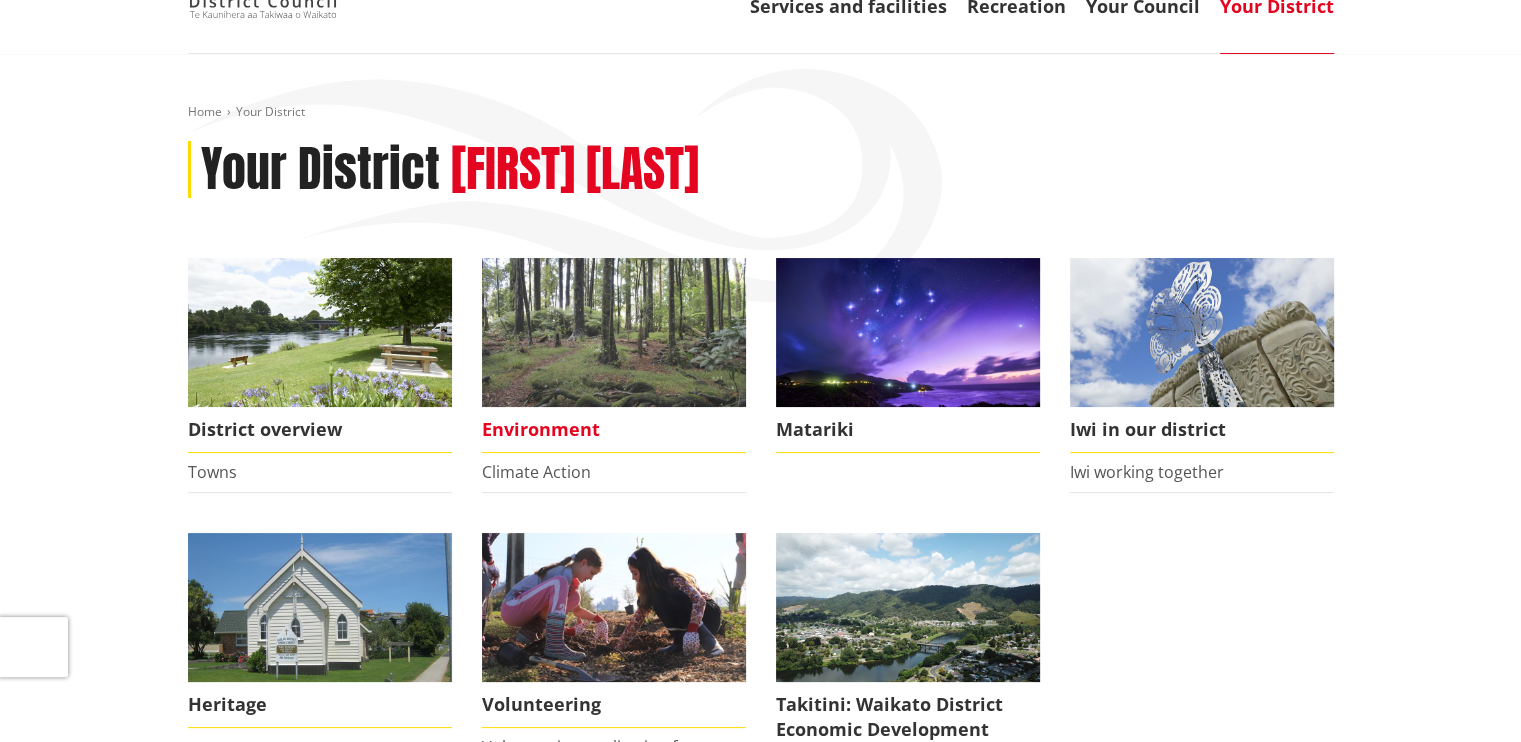 click at bounding box center [614, 332] 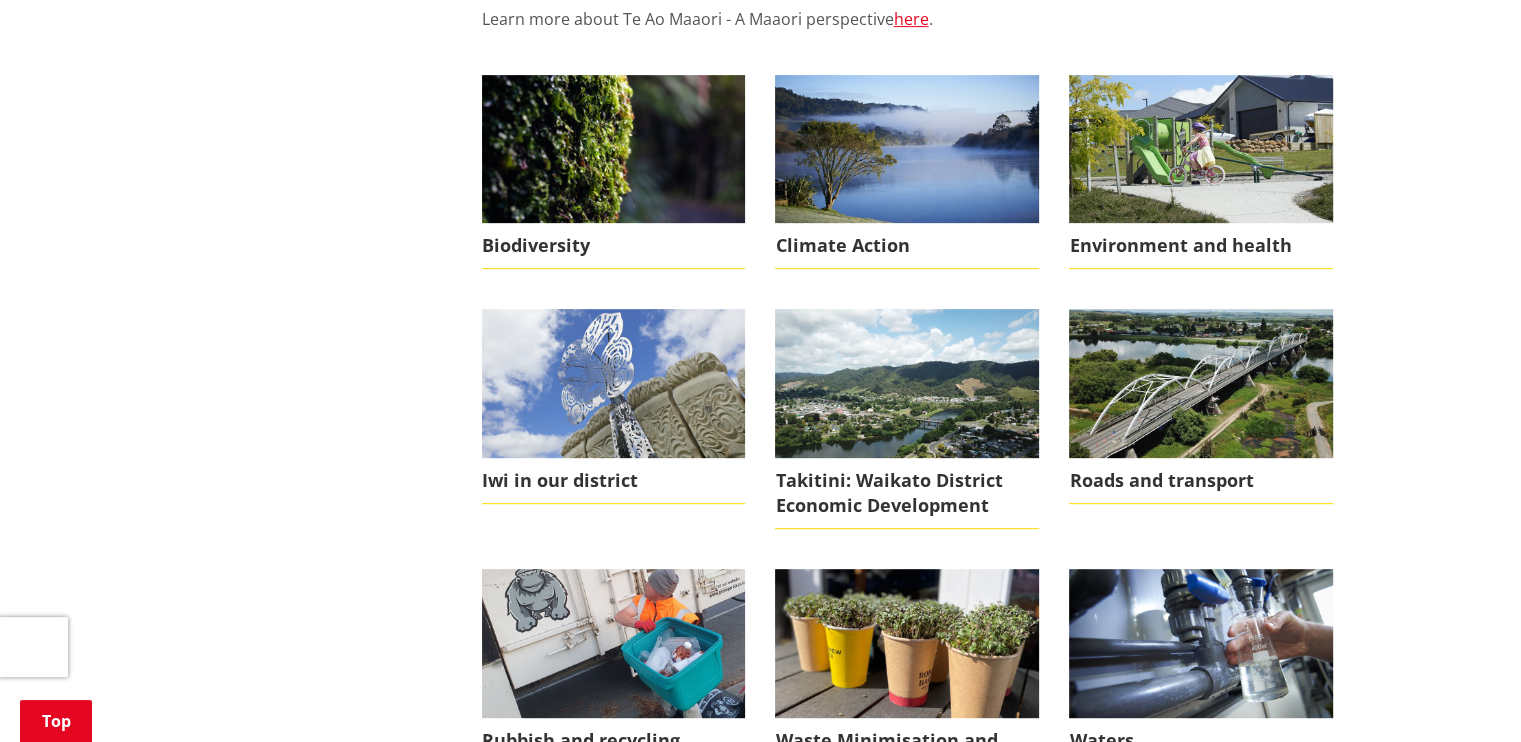 scroll, scrollTop: 807, scrollLeft: 0, axis: vertical 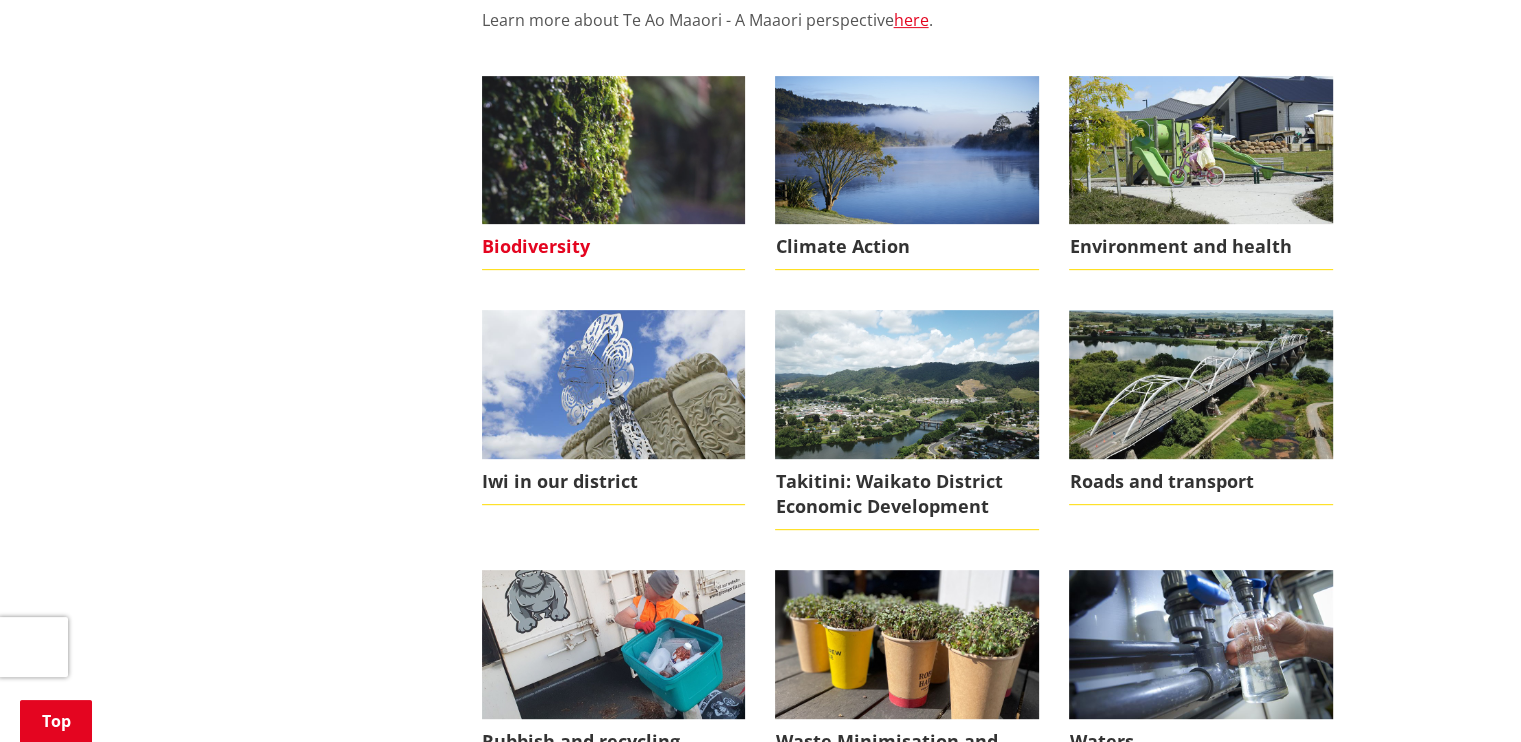 click at bounding box center [614, 150] 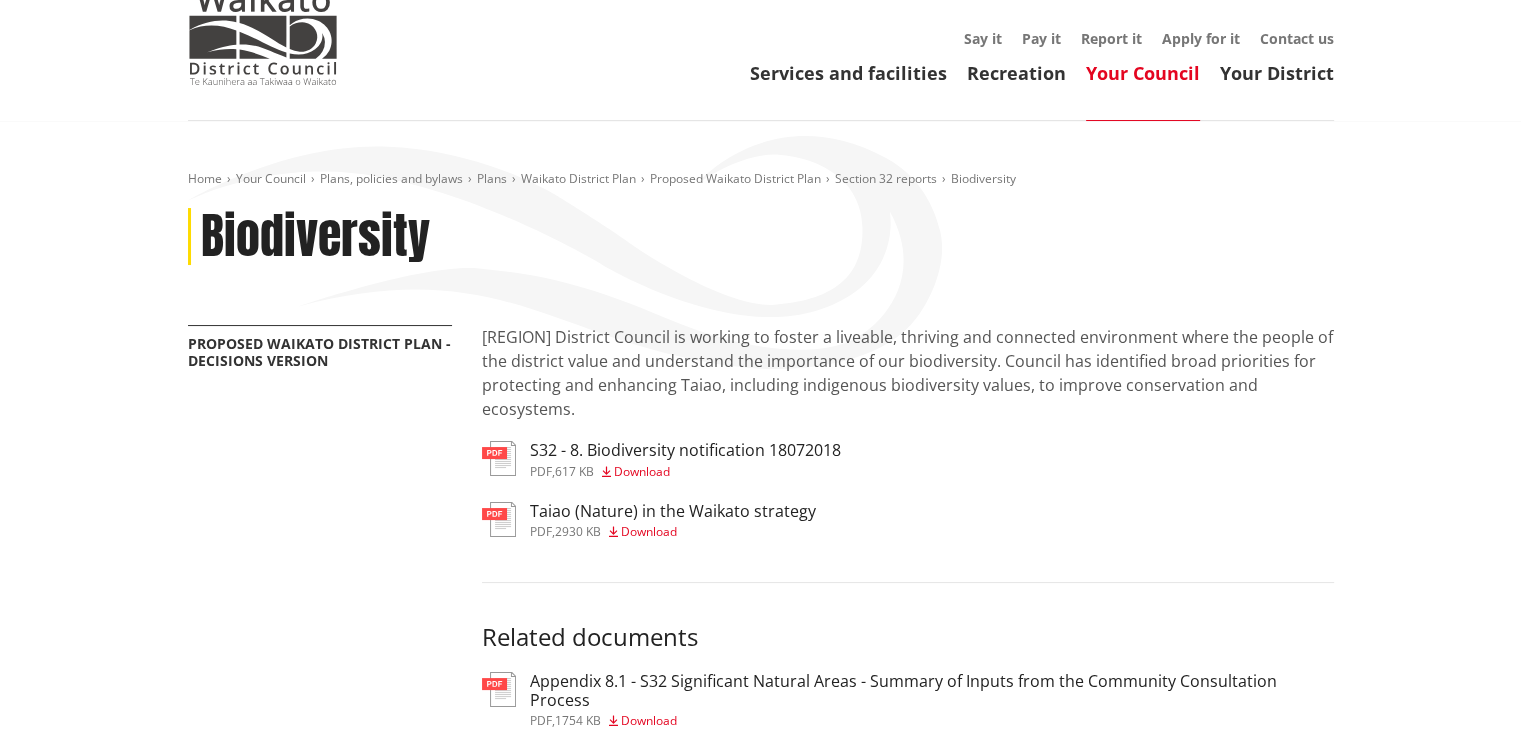 scroll, scrollTop: 0, scrollLeft: 0, axis: both 